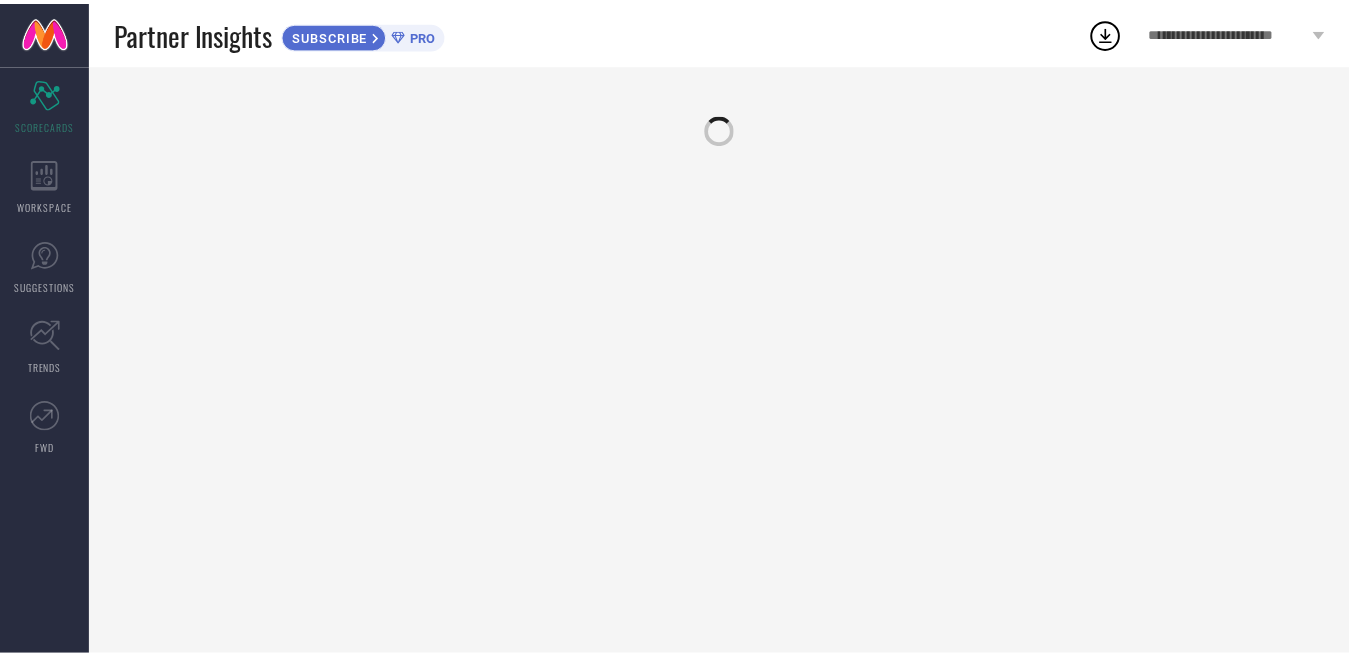 scroll, scrollTop: 0, scrollLeft: 0, axis: both 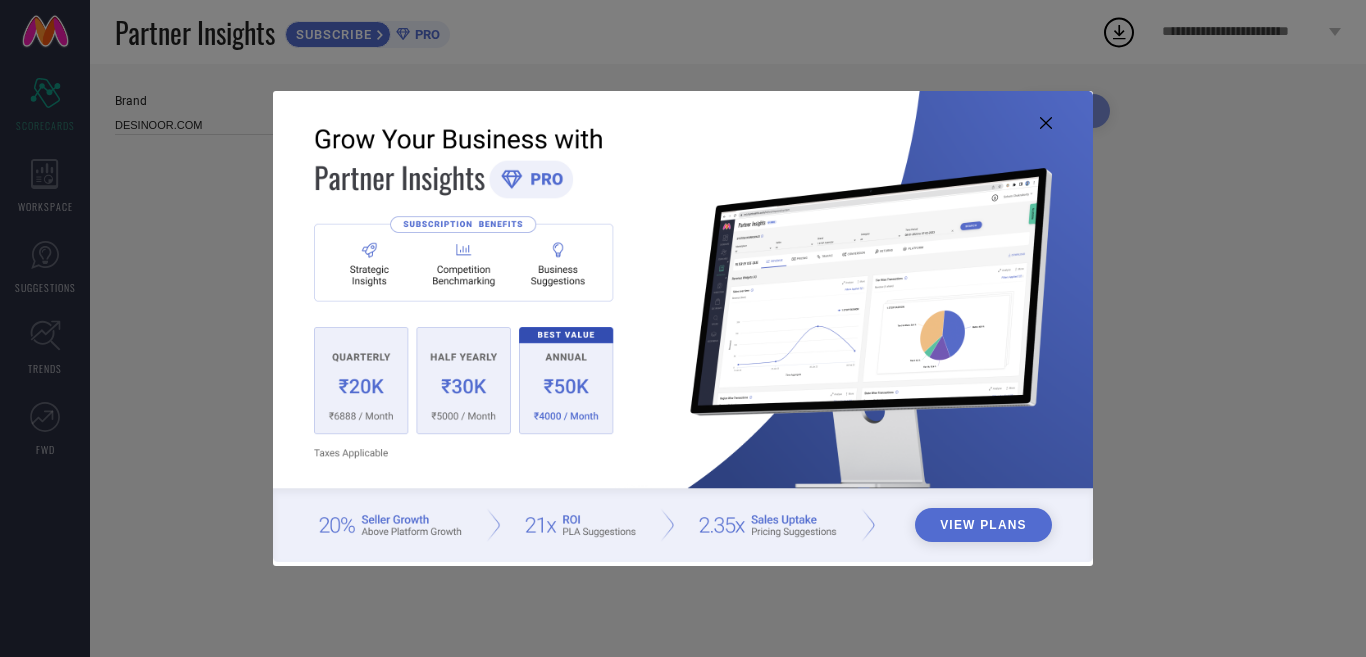 type on "All" 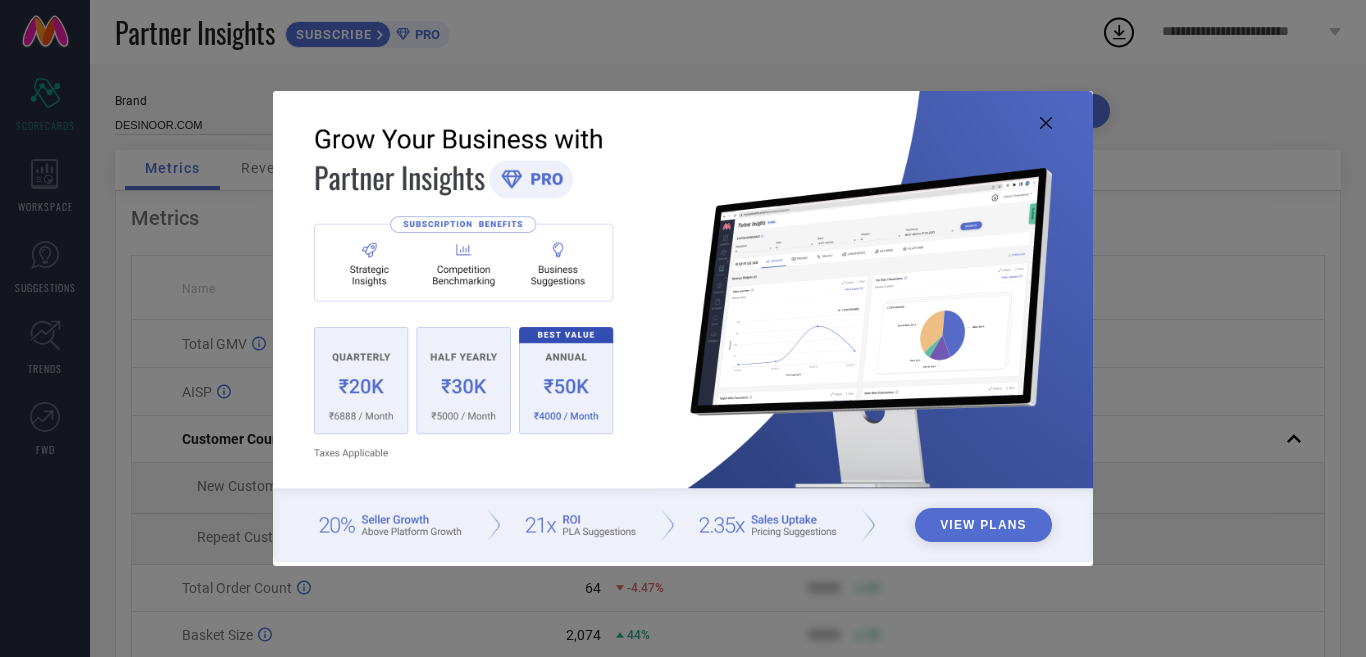 click 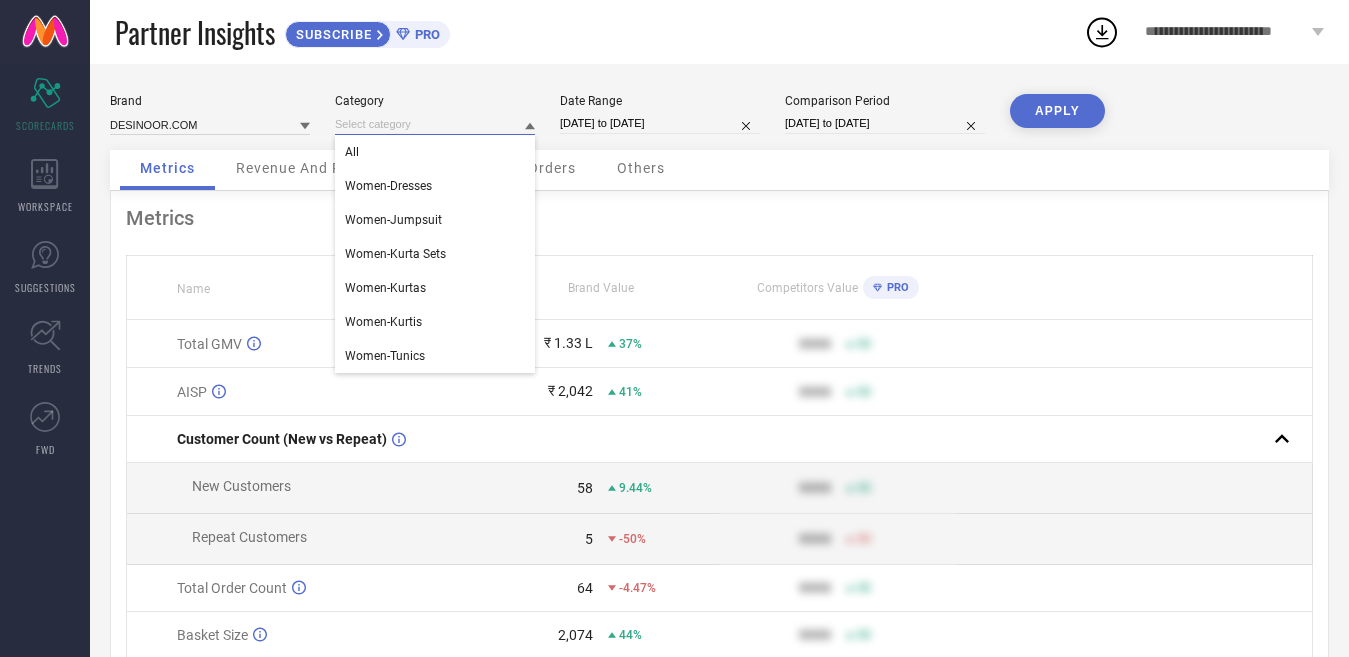 click at bounding box center (435, 124) 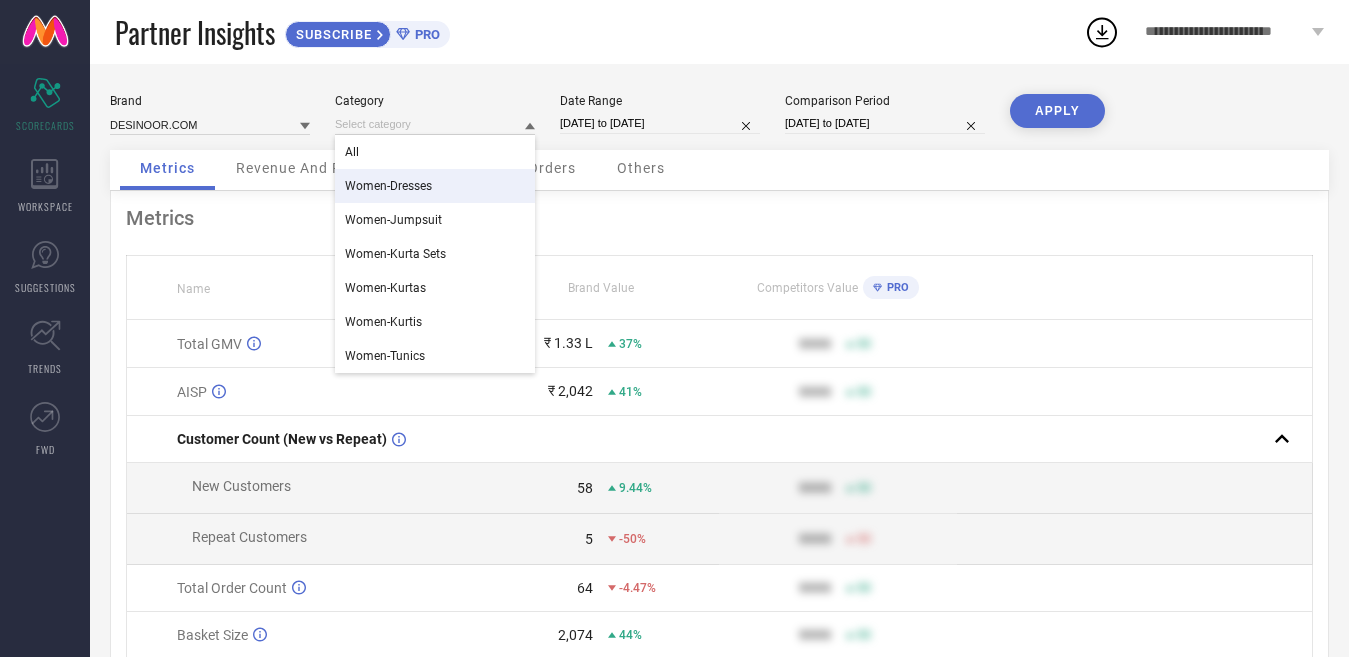 click on "Others" at bounding box center [641, 168] 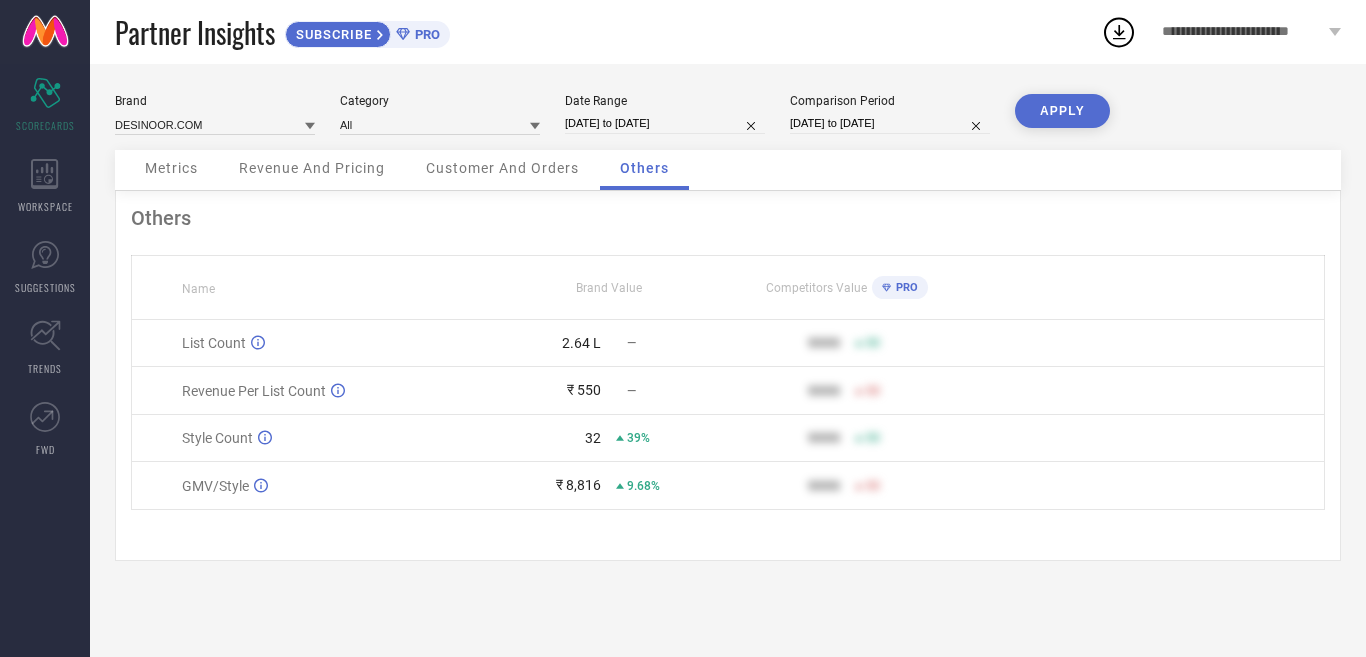 click on "Revenue And Pricing" at bounding box center [312, 168] 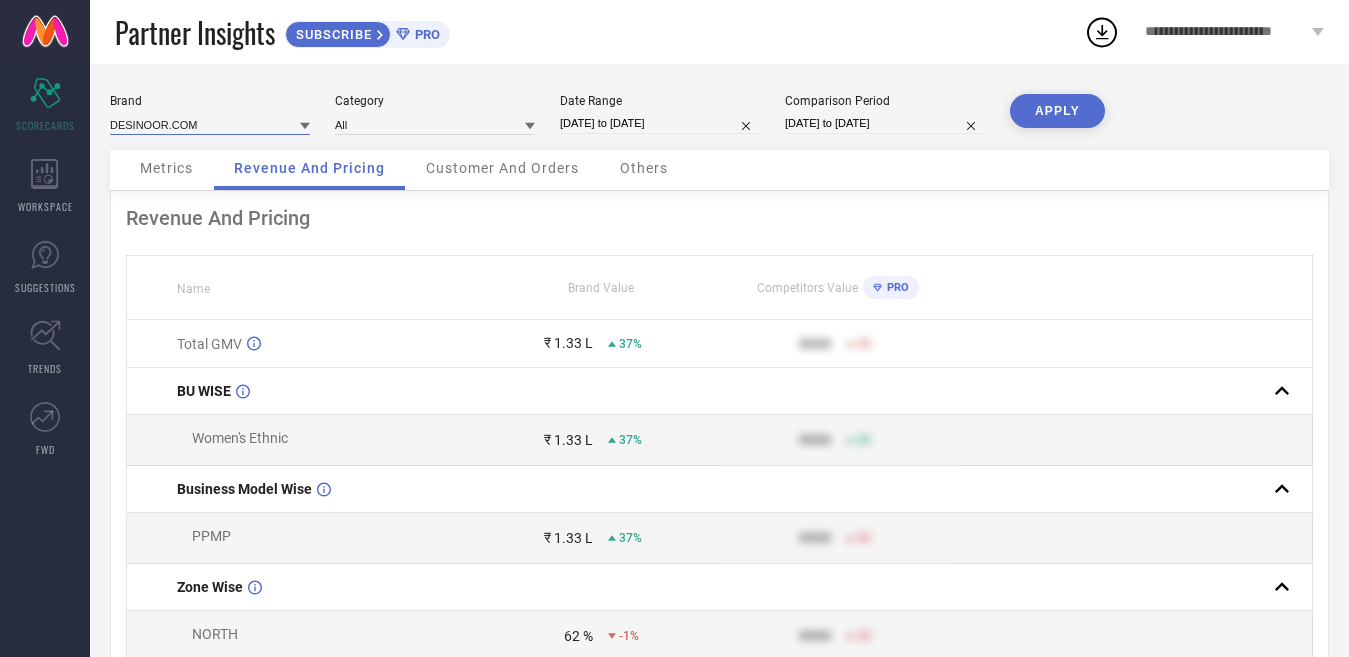 click at bounding box center [210, 124] 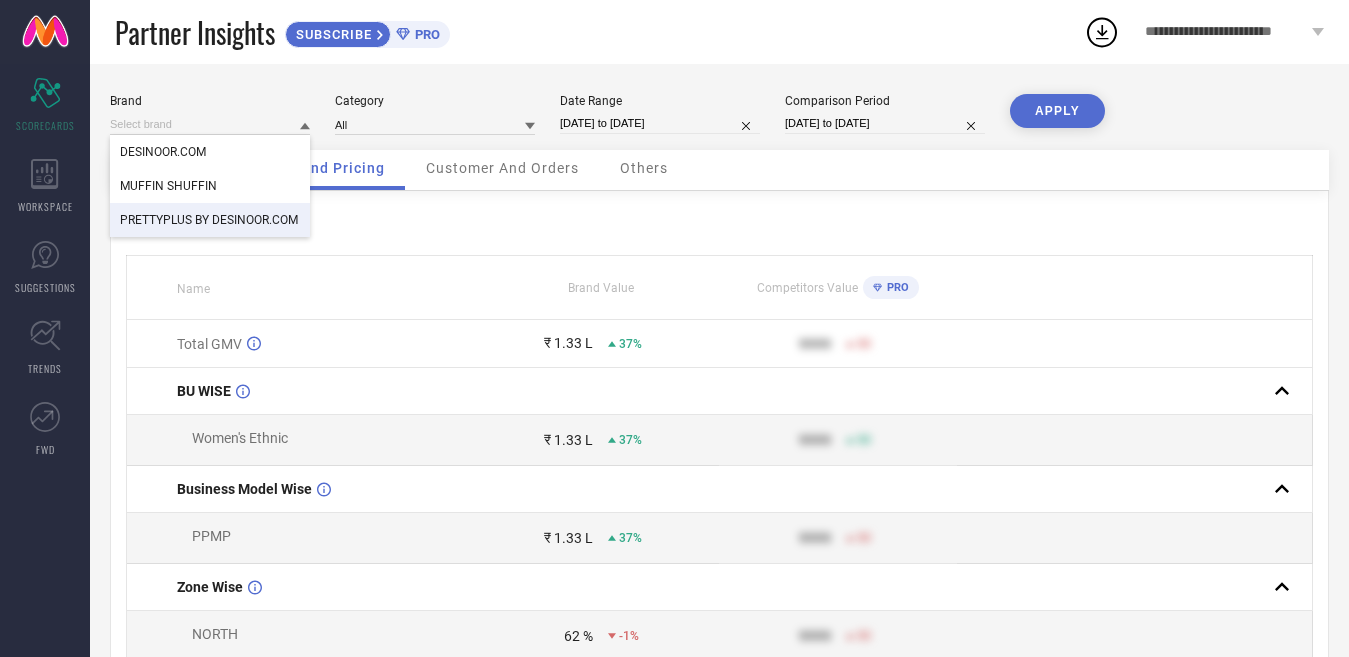 click on "PRETTYPLUS BY DESINOOR.COM" at bounding box center [210, 220] 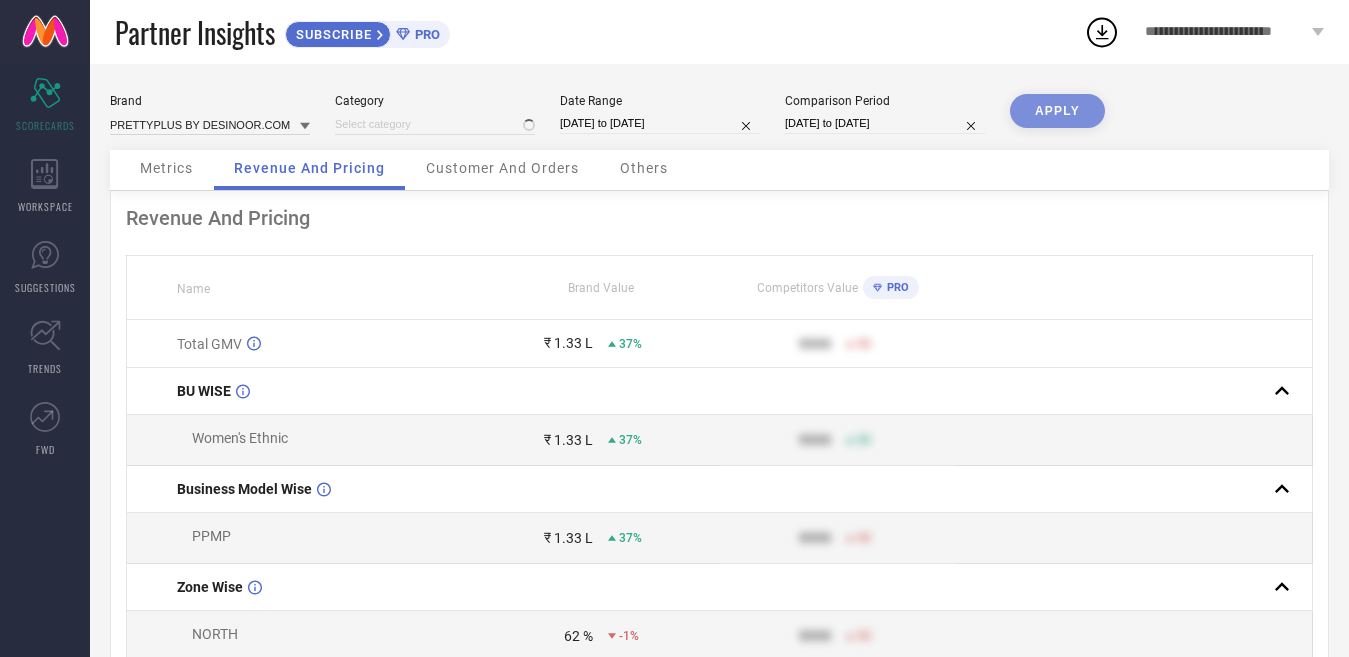 type on "All" 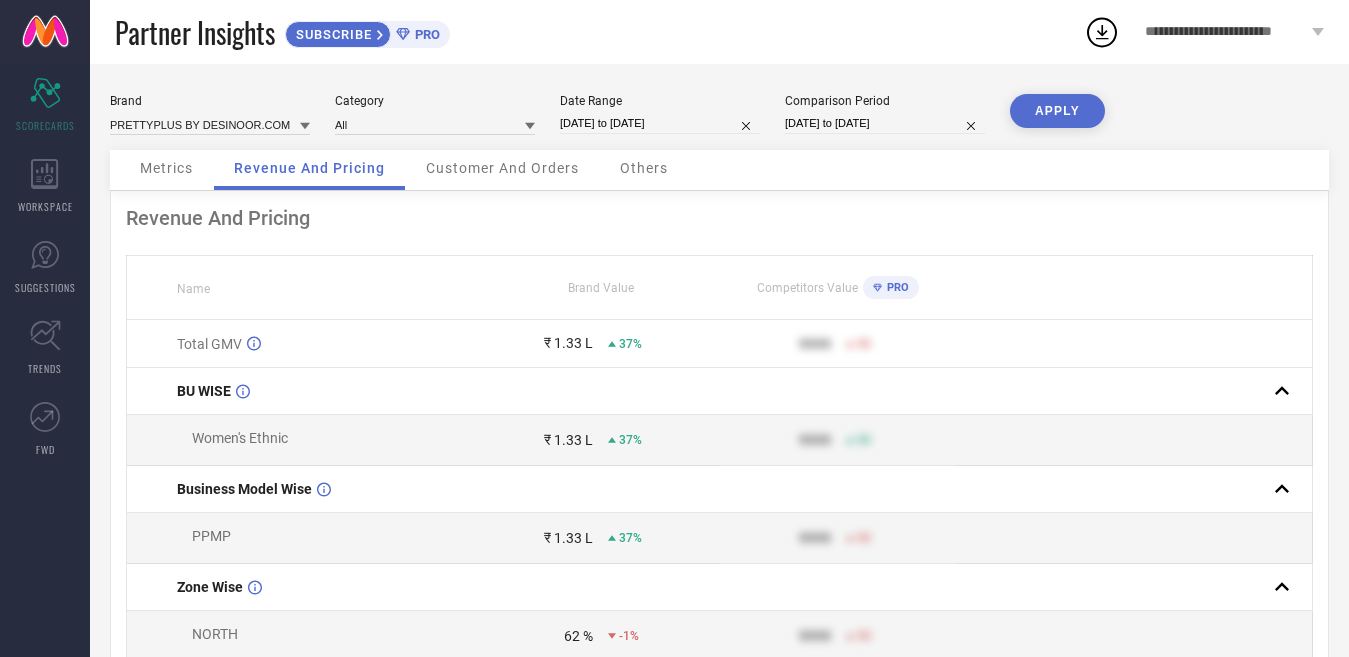 click on "APPLY" at bounding box center (1057, 111) 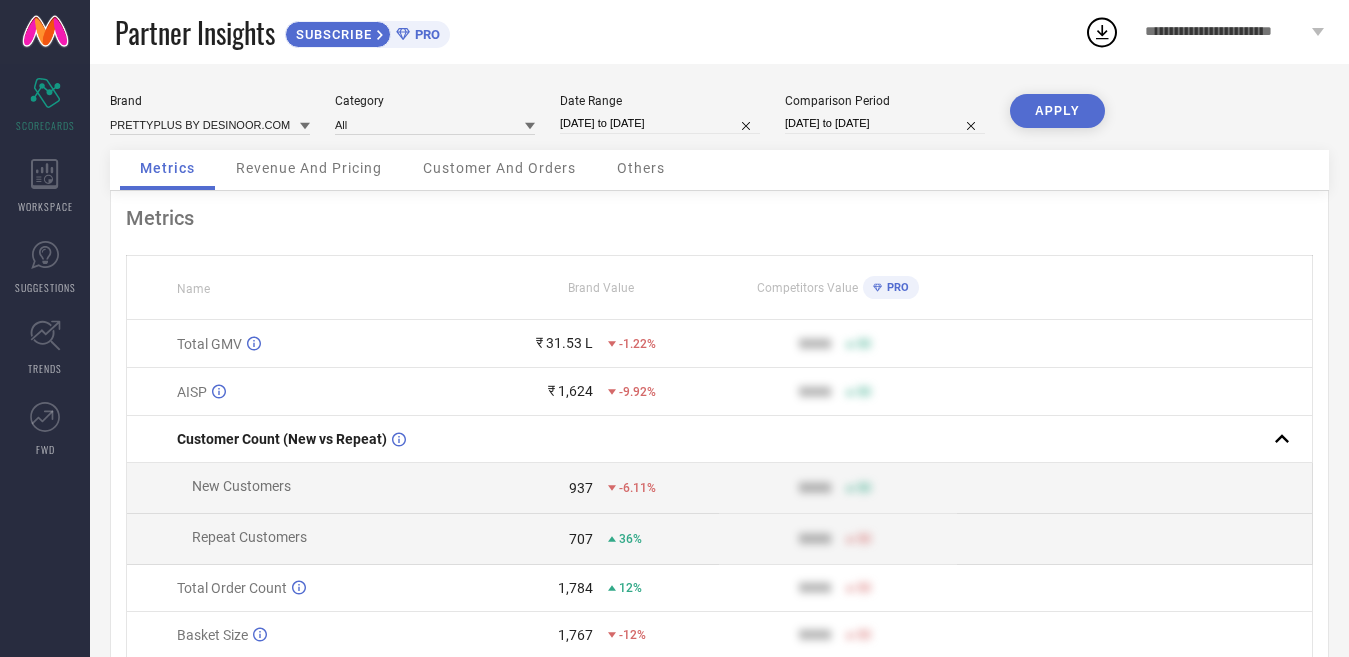 click on "[DATE] to [DATE]" at bounding box center (660, 123) 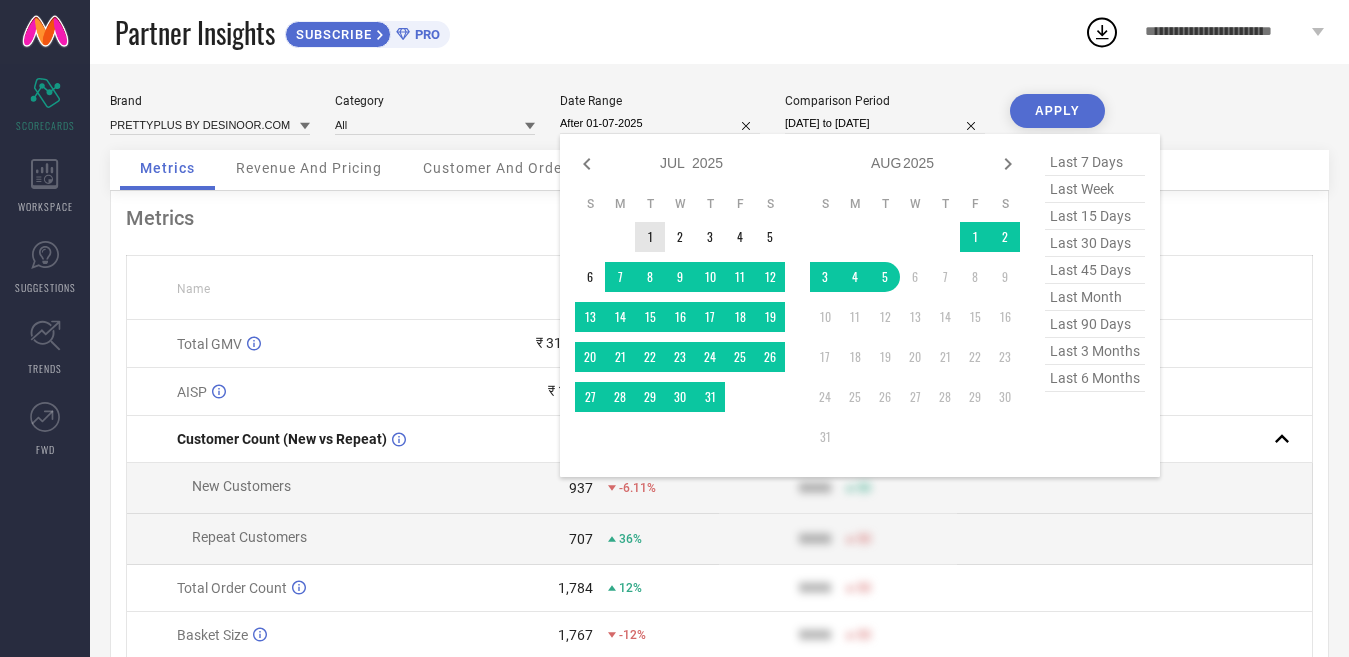 click on "1" at bounding box center [650, 237] 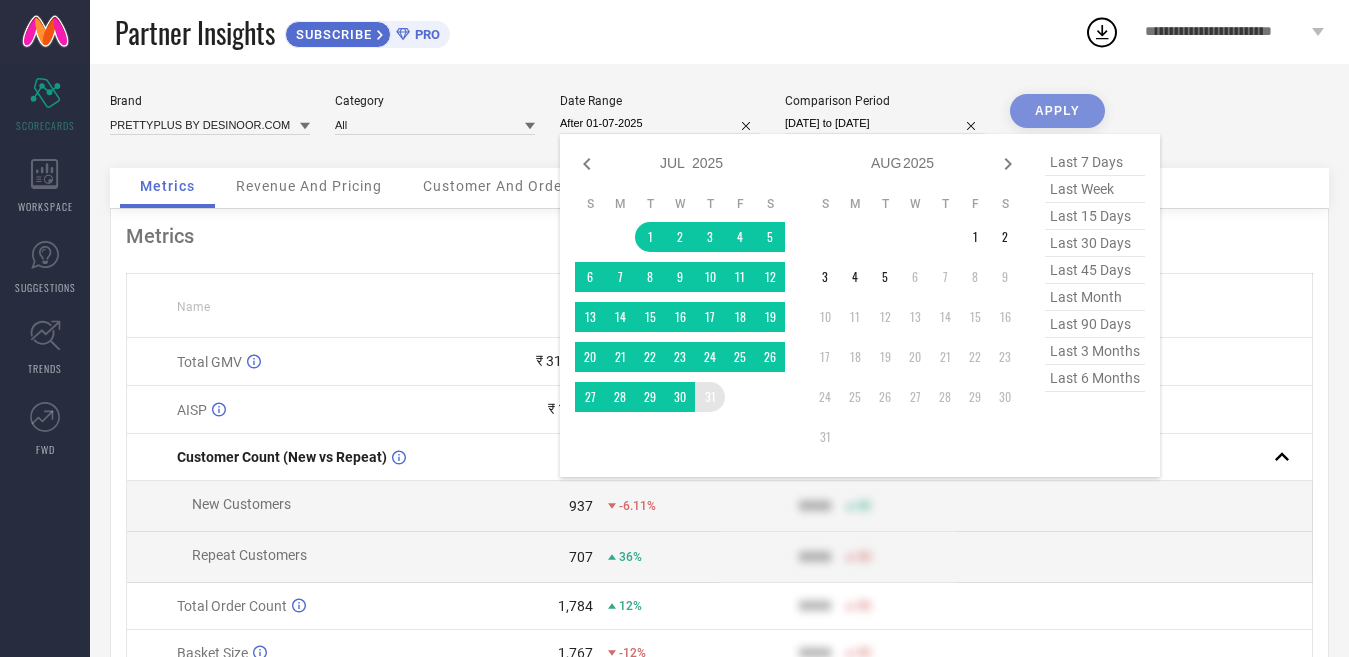 type on "01-07-2025 to 31-07-2025" 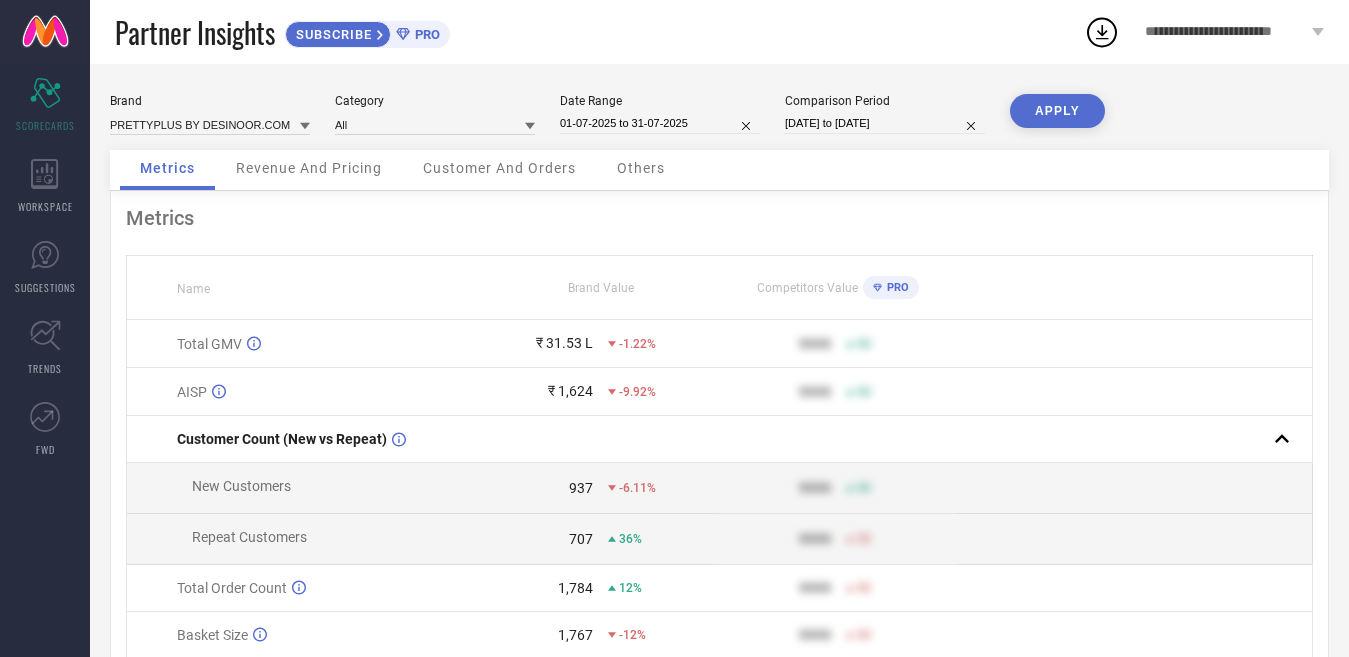 click on "APPLY" at bounding box center [1057, 111] 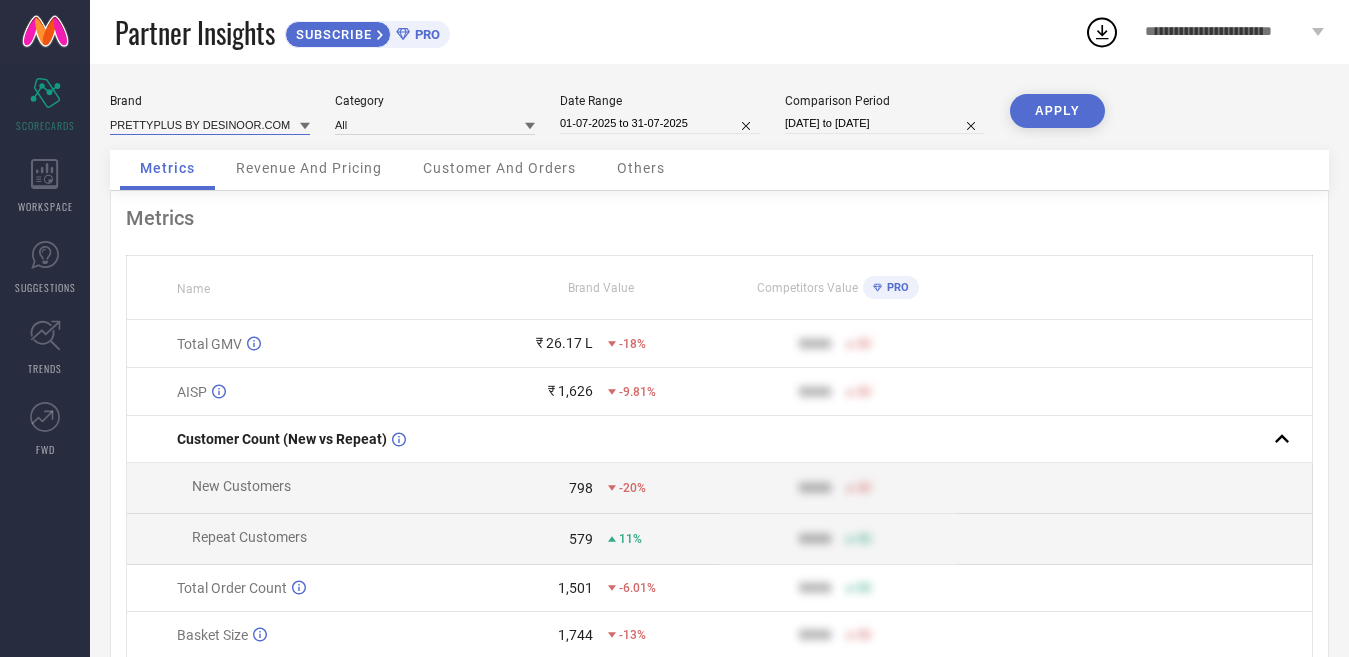 click at bounding box center [210, 124] 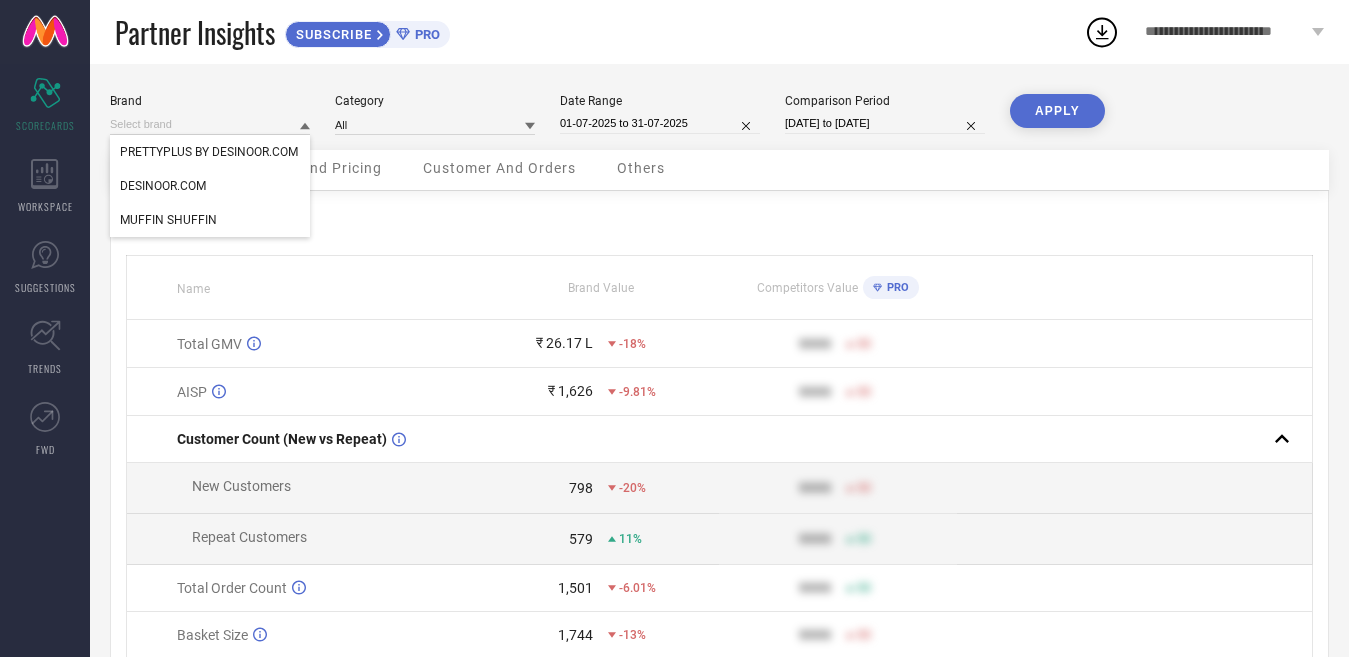 click on "Brand PRETTYPLUS BY DESINOOR.COM DESINOOR.COM MUFFIN SHUFFIN Category All Date Range [DATE] to [DATE] Comparison Period [DATE] to [DATE] APPLY" at bounding box center (719, 122) 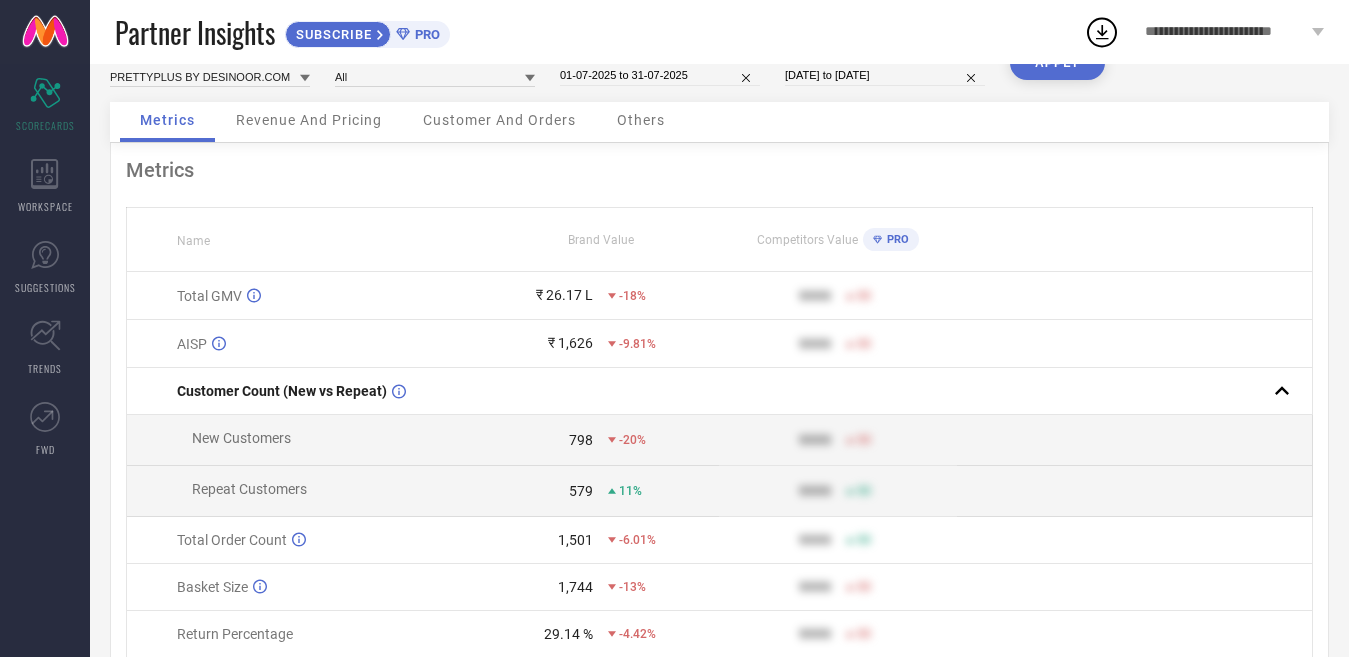 scroll, scrollTop: 0, scrollLeft: 0, axis: both 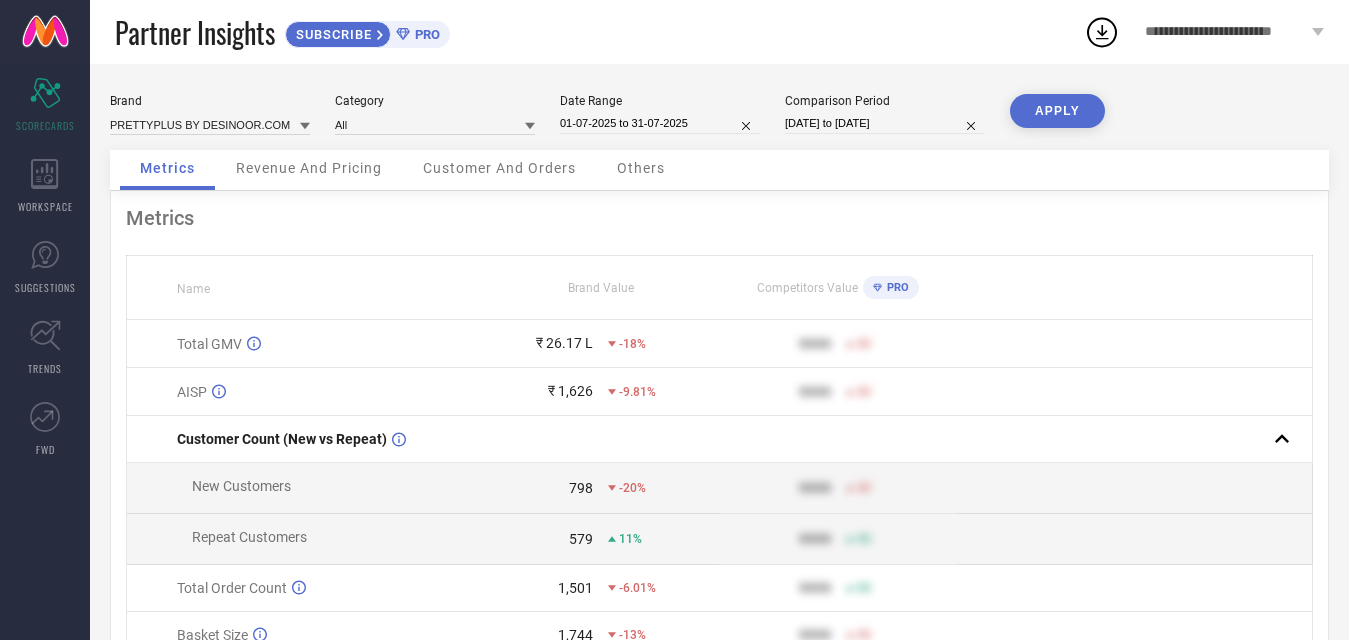 click on "[DATE] to [DATE]" at bounding box center (885, 123) 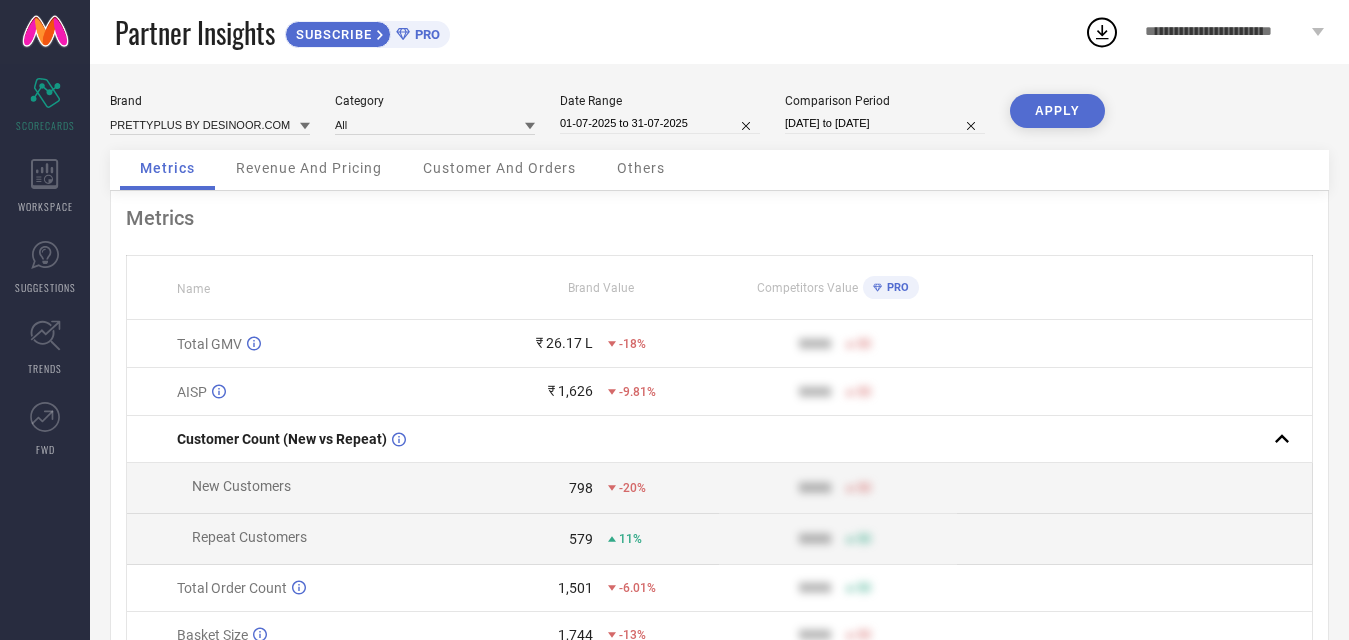 select on "2024" 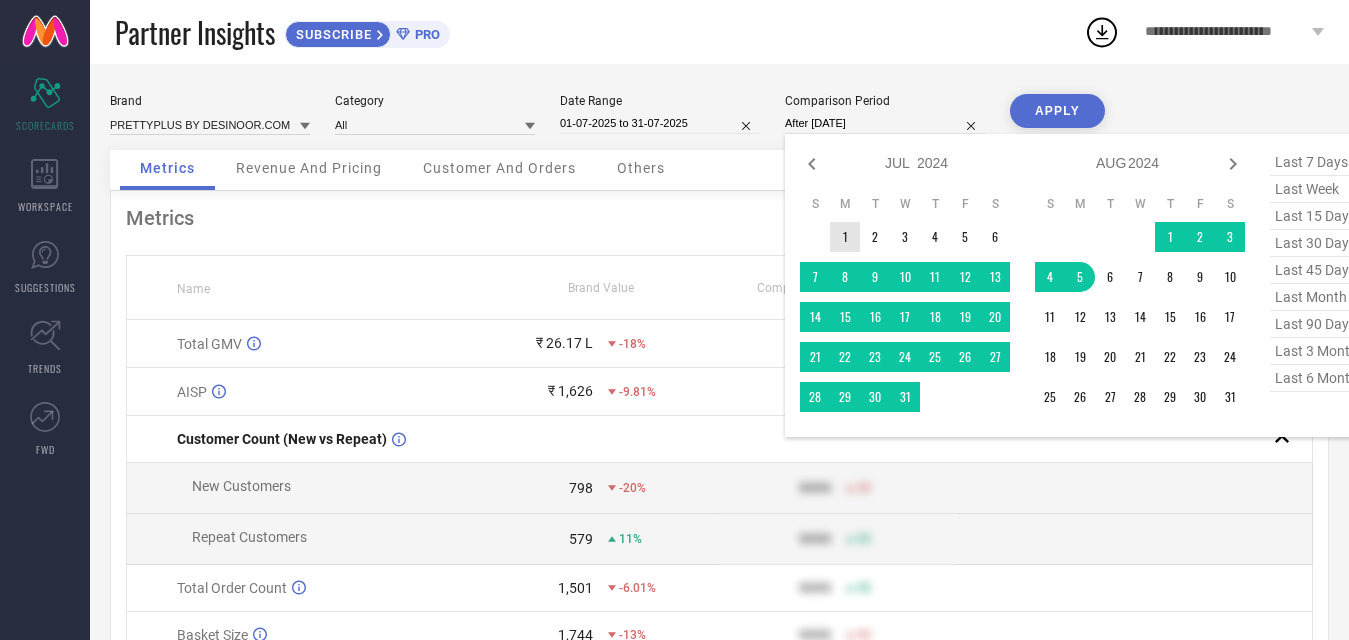 click on "1" at bounding box center (845, 237) 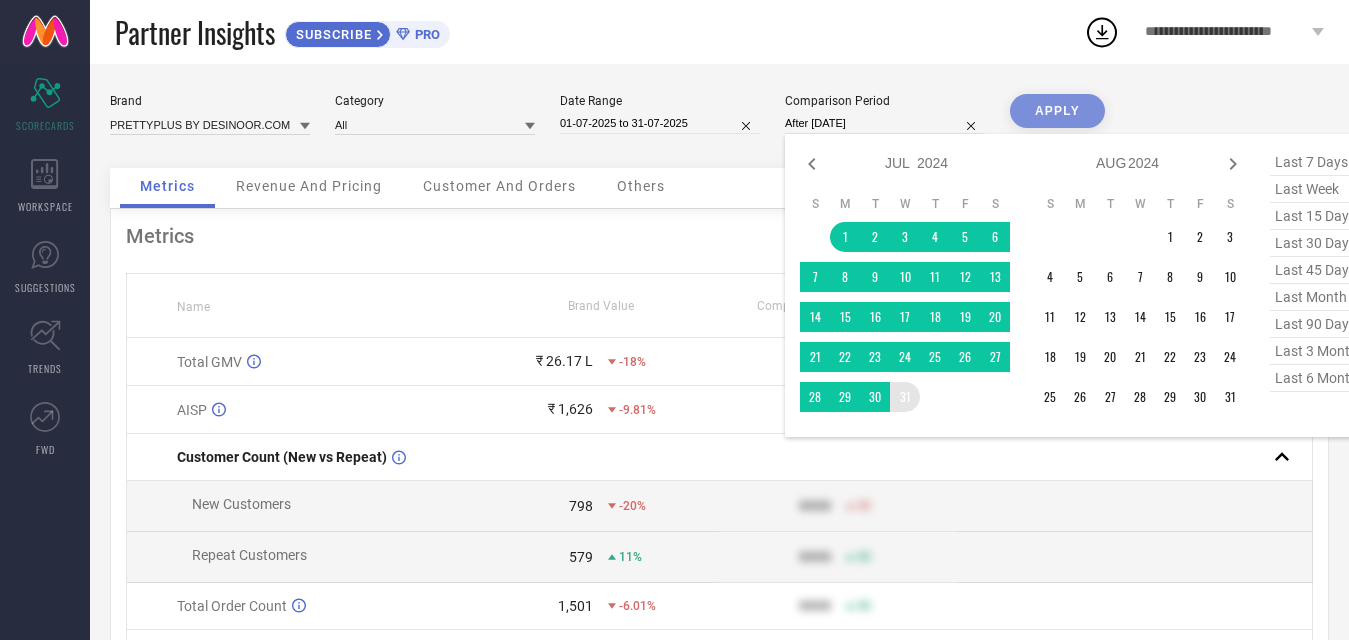 type on "[DATE] to [DATE]" 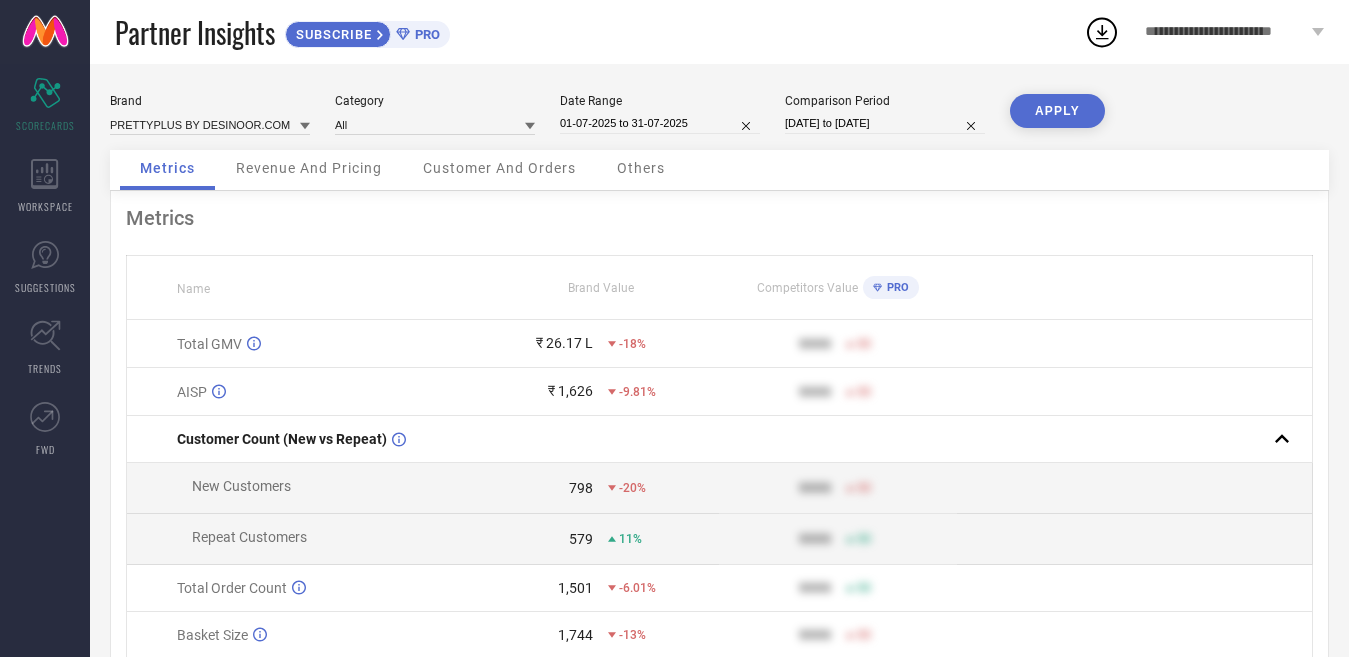 click on "APPLY" at bounding box center (1057, 111) 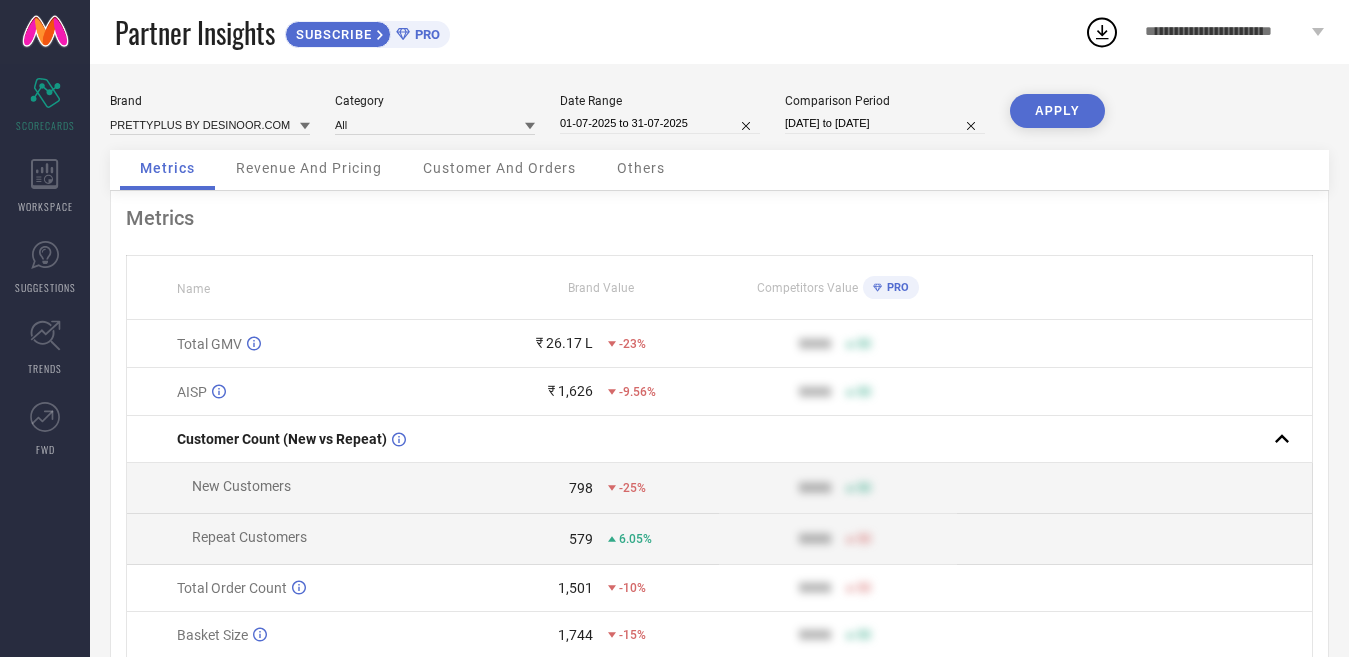 click on "**********" at bounding box center [1226, 32] 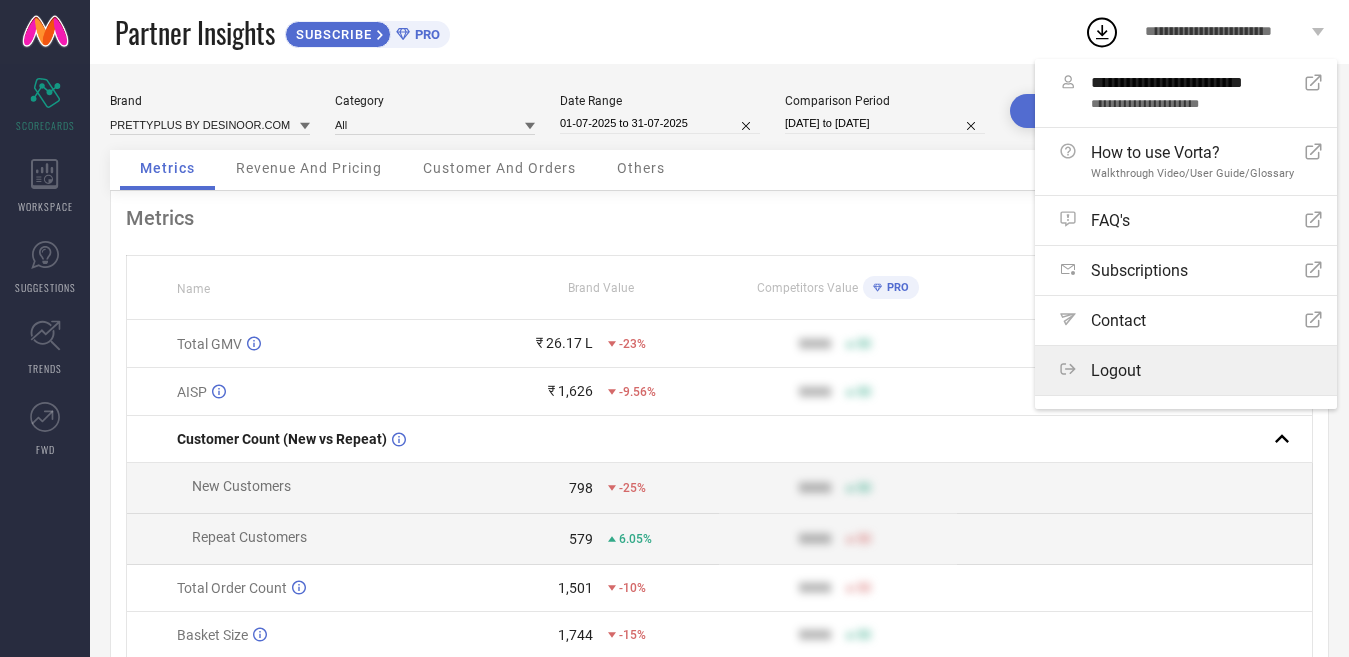click on "Logout" at bounding box center [1191, 370] 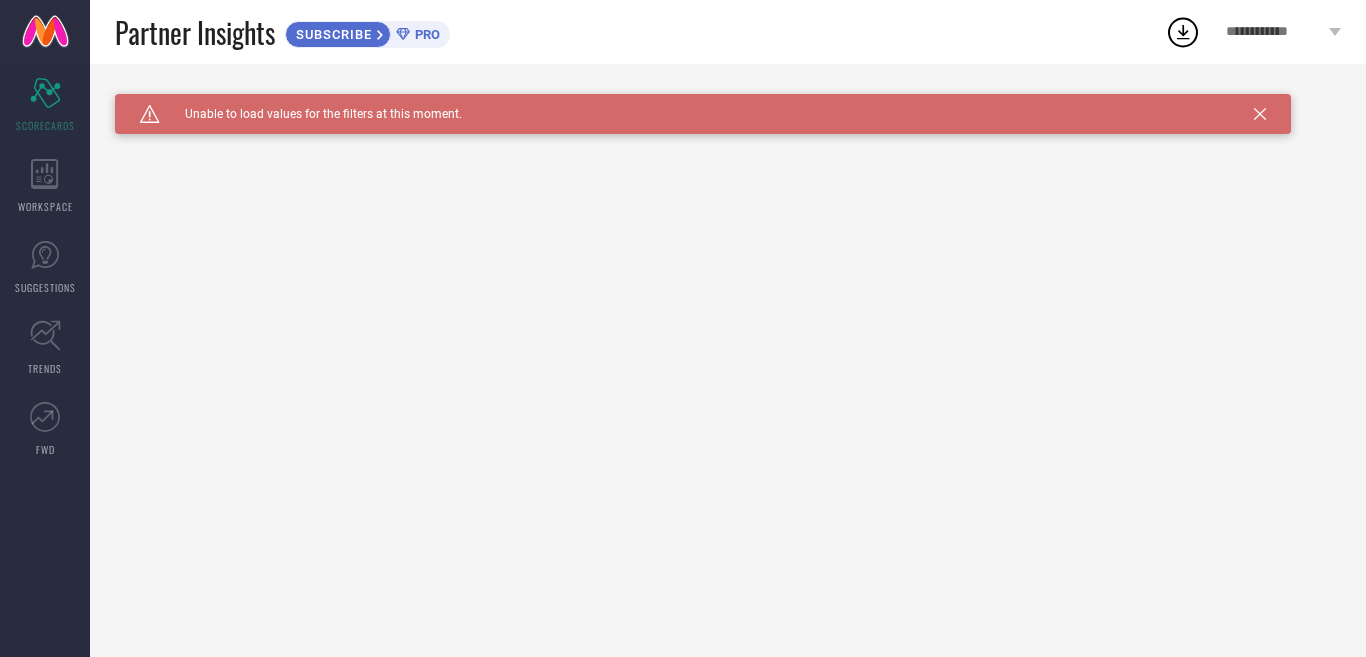 scroll, scrollTop: 0, scrollLeft: 0, axis: both 